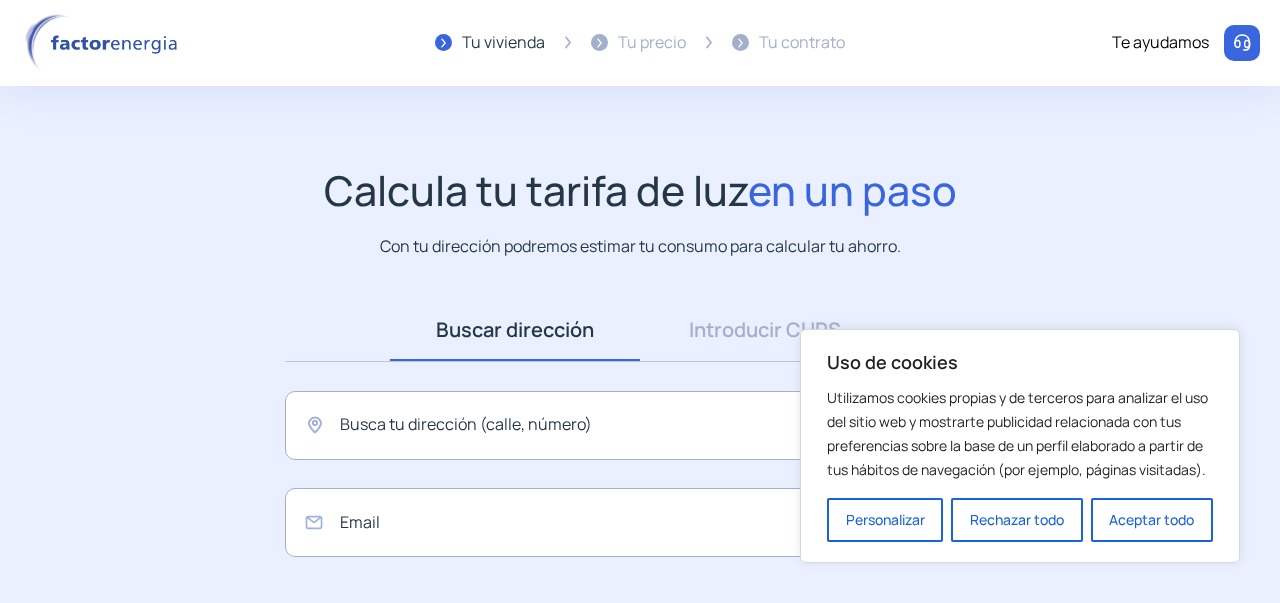 scroll, scrollTop: 0, scrollLeft: 0, axis: both 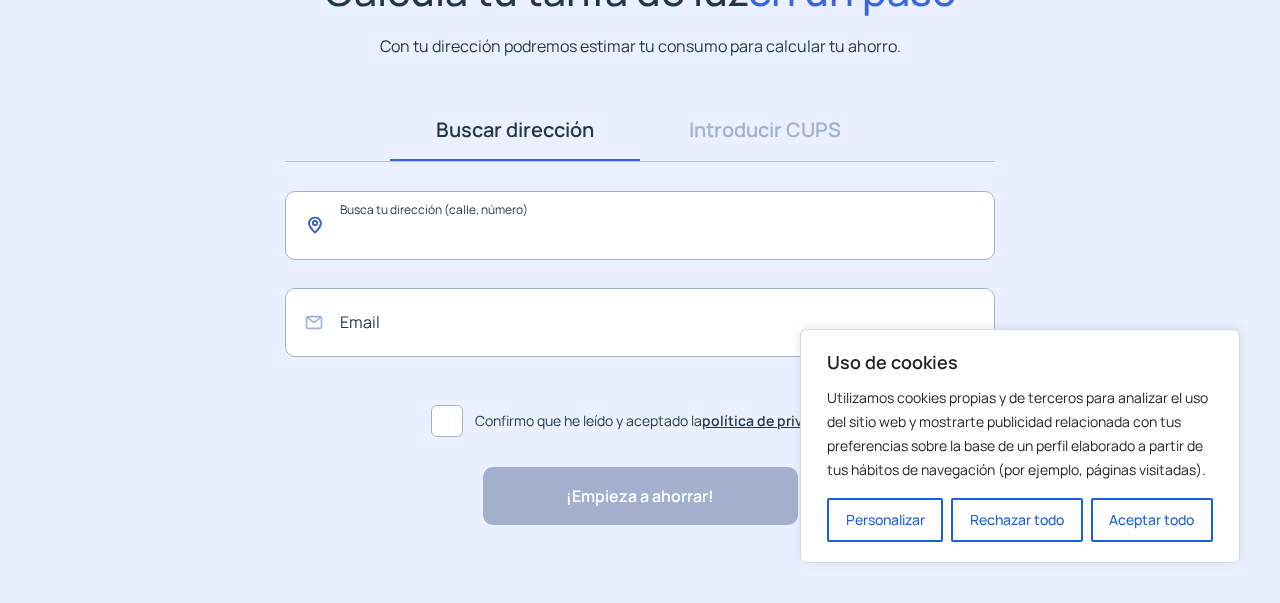 click 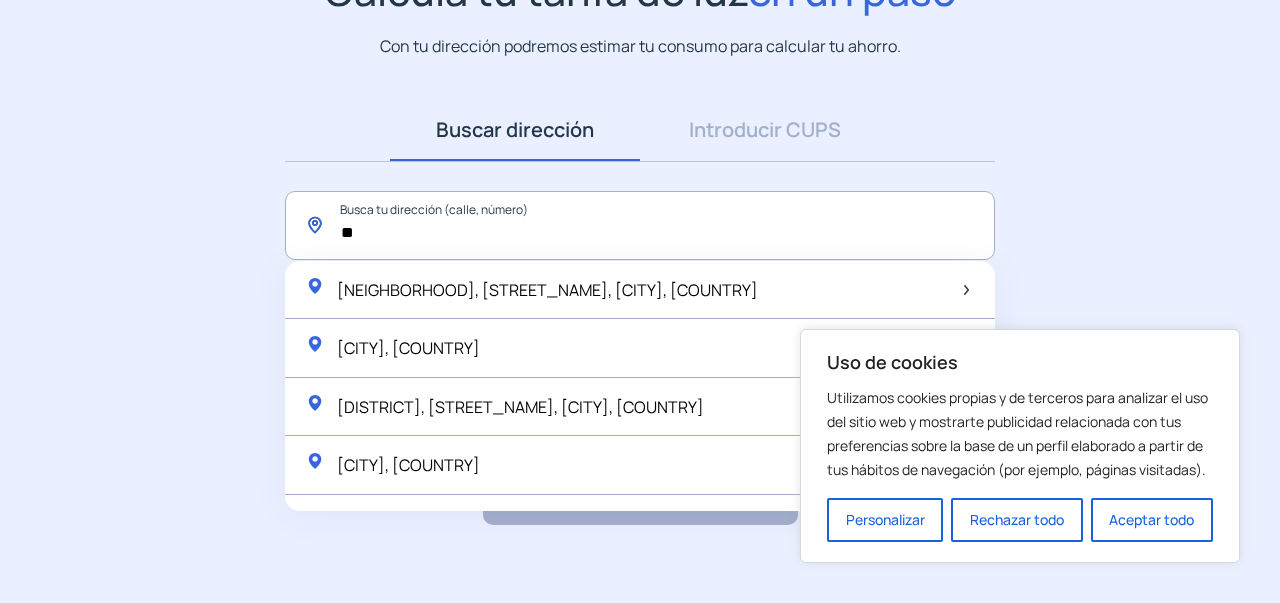 type on "*" 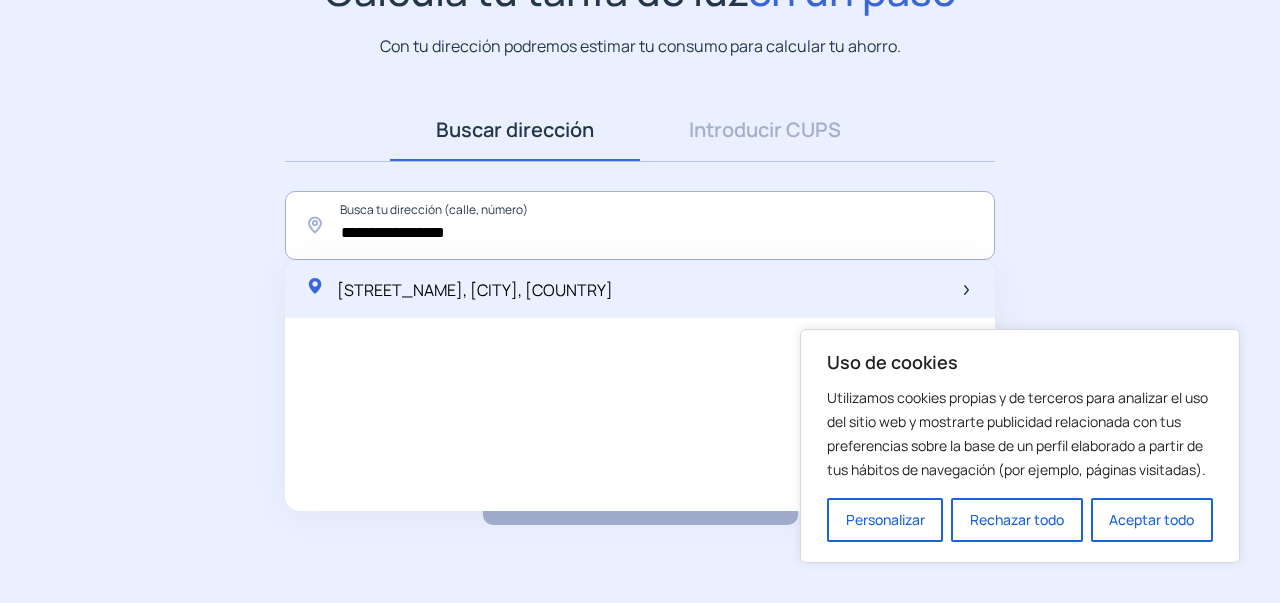 click on "[STREET_NAME], [CITY], [COUNTRY]" 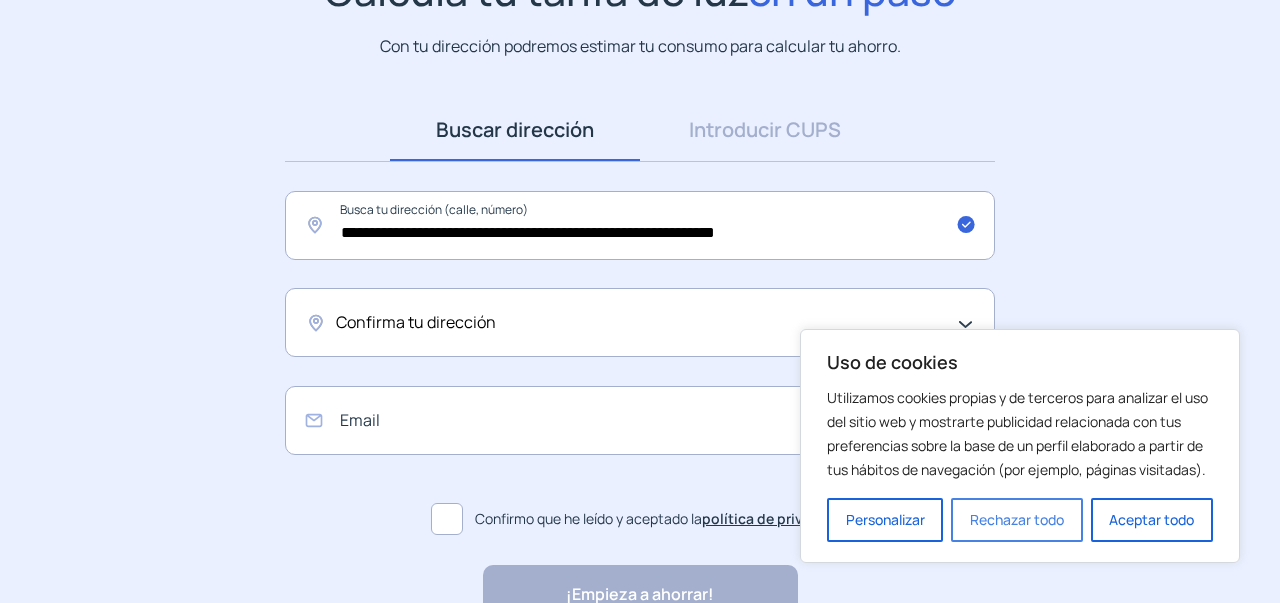 click on "Rechazar todo" at bounding box center [1016, 520] 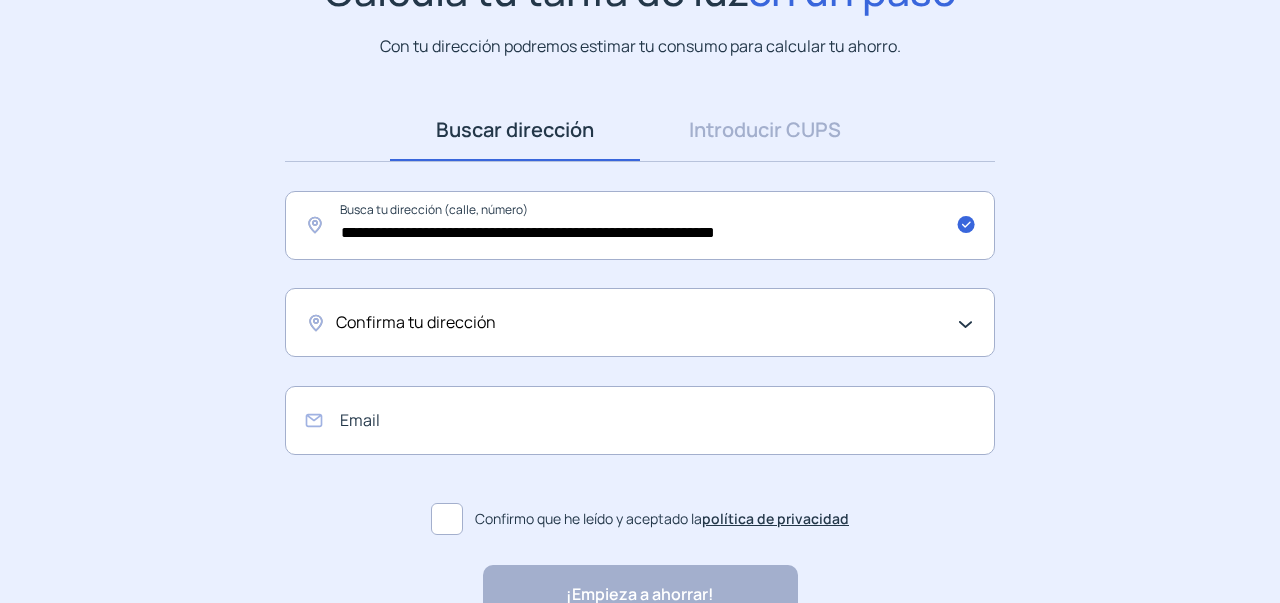 click on "Confirma tu dirección" 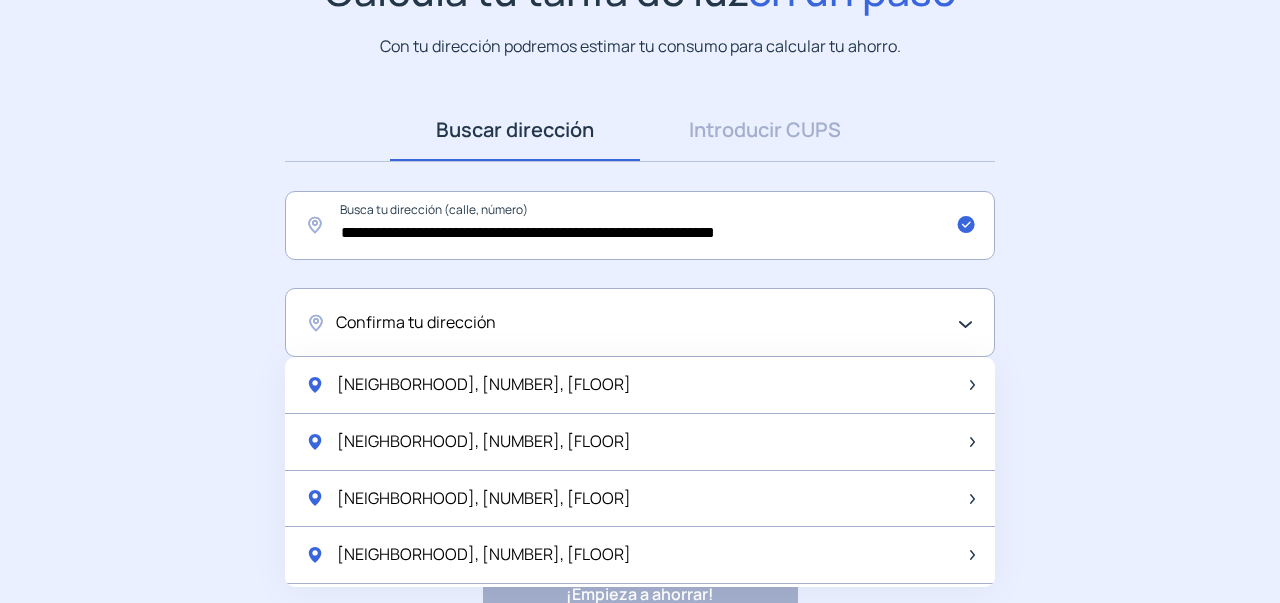 click on "**********" 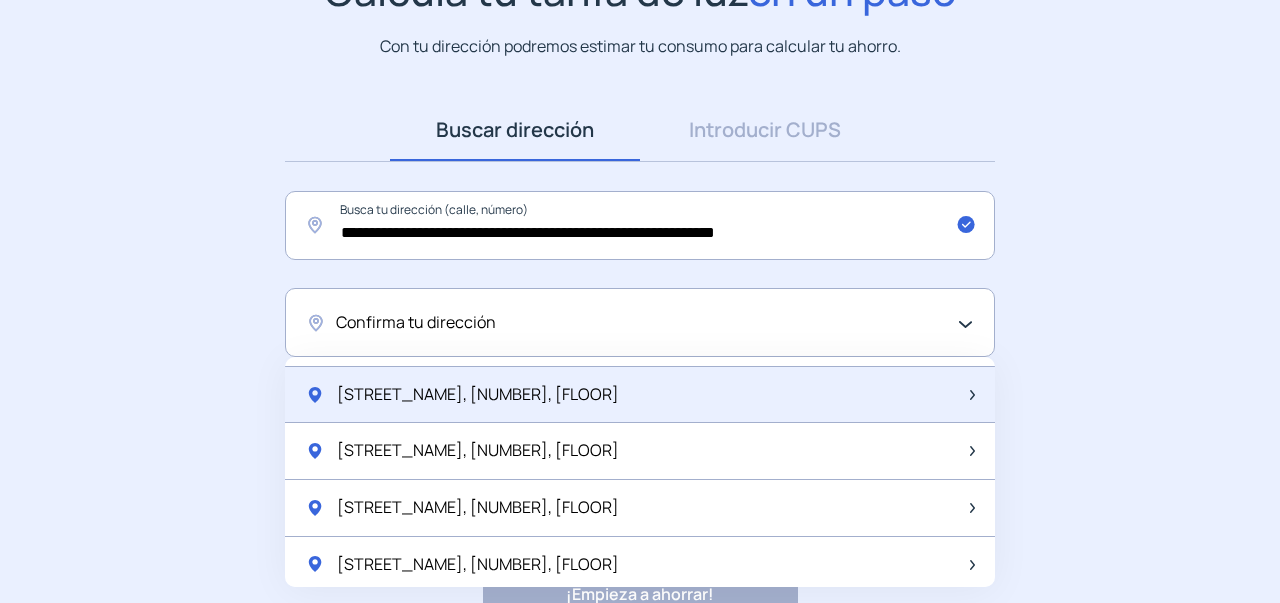 scroll, scrollTop: 400, scrollLeft: 0, axis: vertical 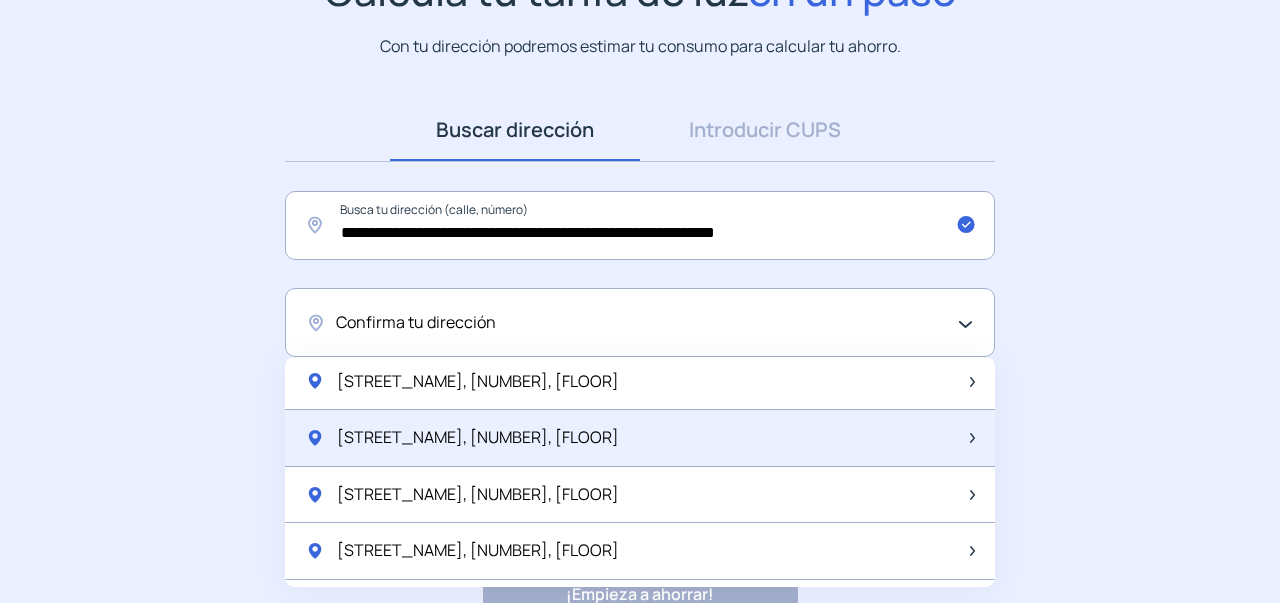 click on "[STREET_NAME], [NUMBER], [FLOOR]" 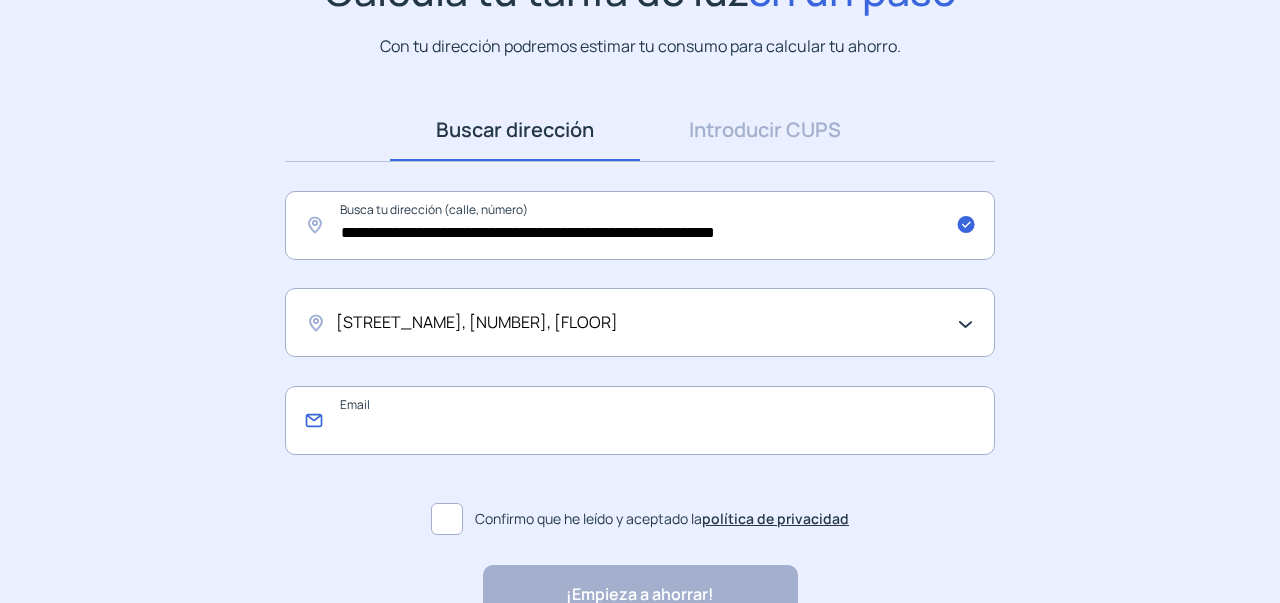 click 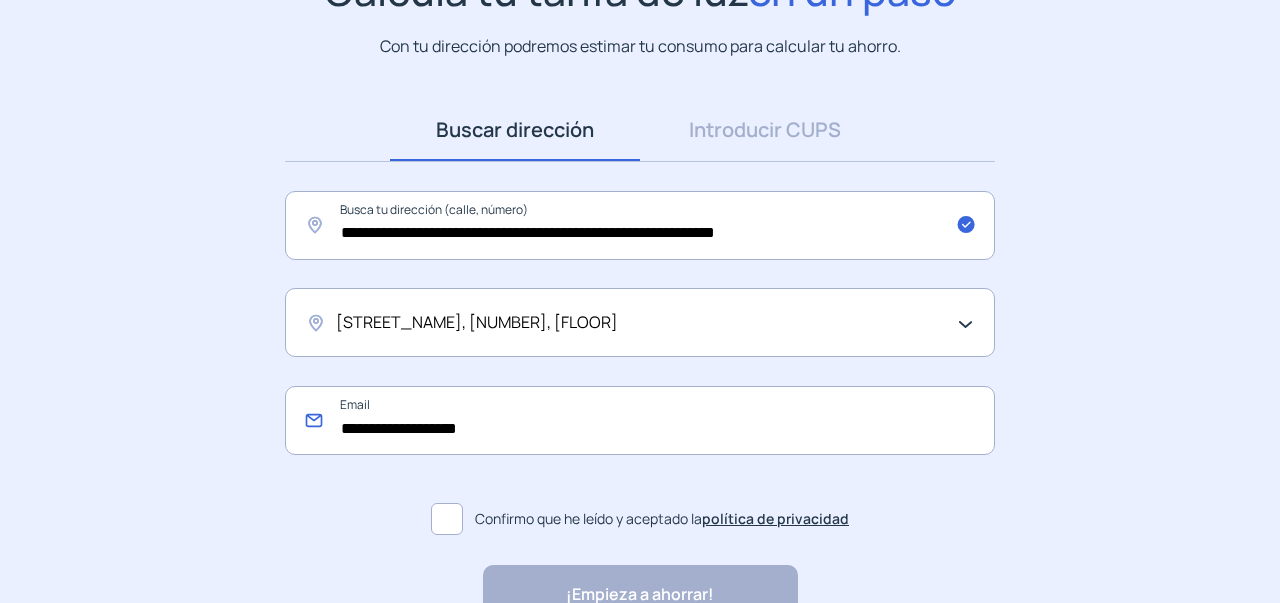 type on "**********" 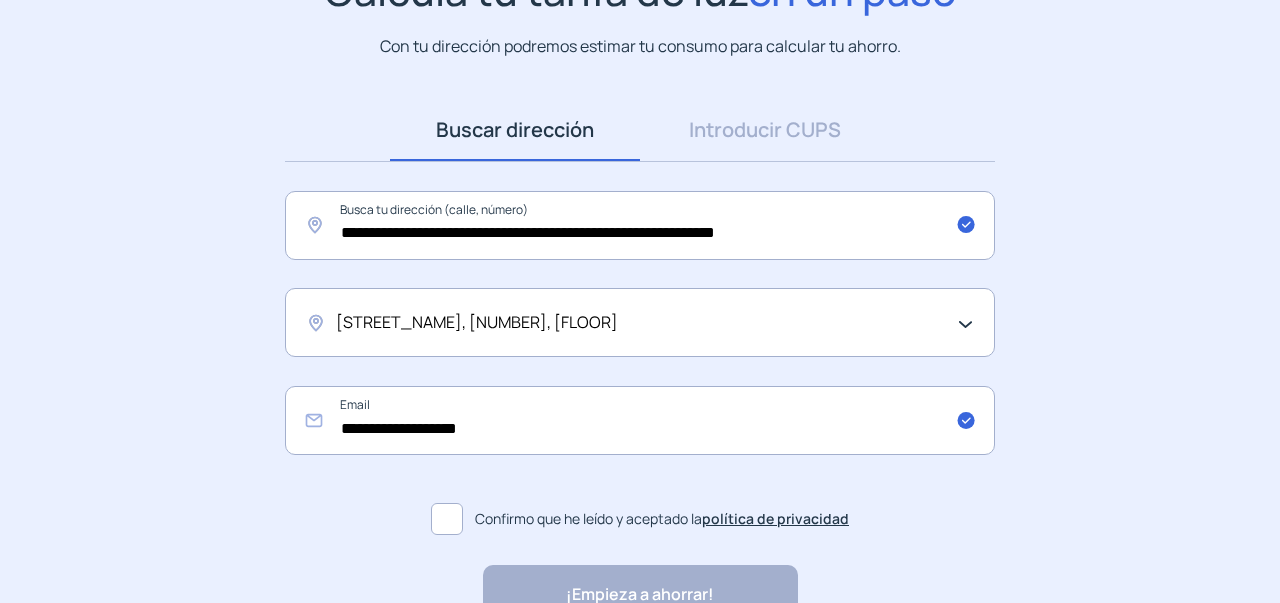 click 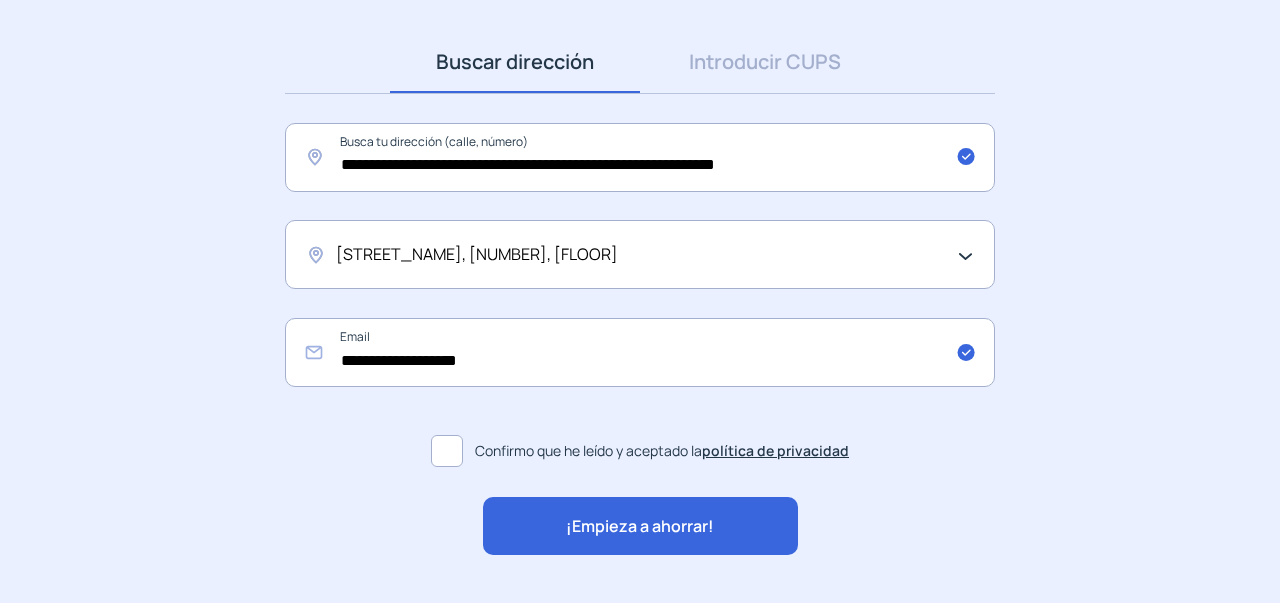scroll, scrollTop: 300, scrollLeft: 0, axis: vertical 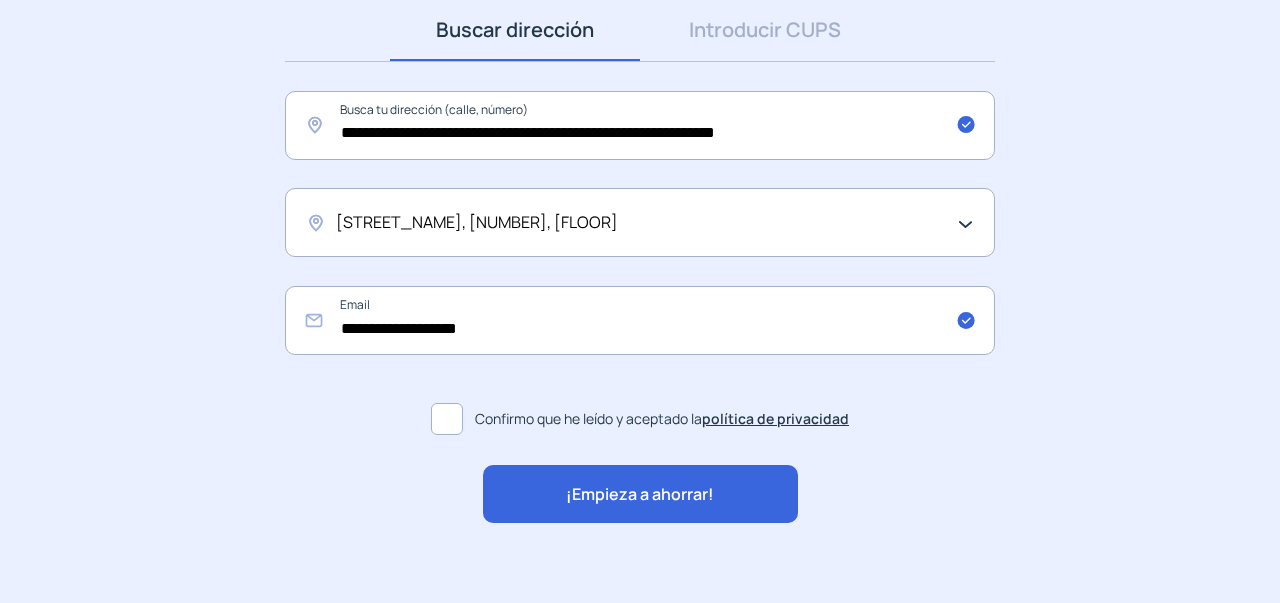click on "¡Empieza a ahorrar!" 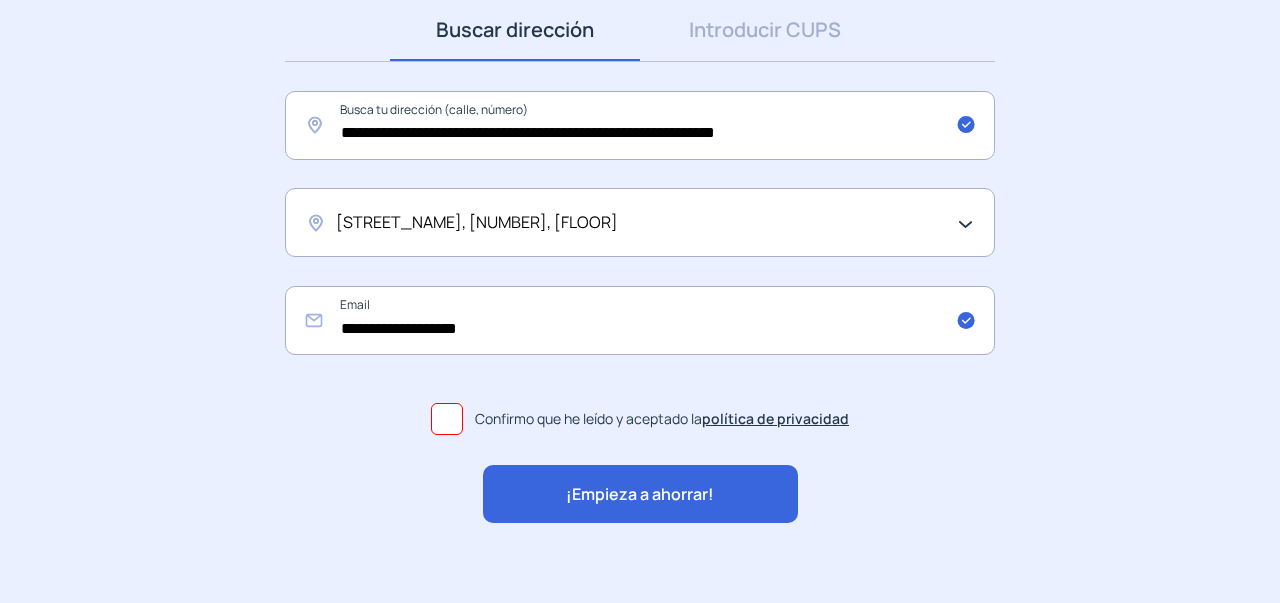 scroll, scrollTop: 0, scrollLeft: 0, axis: both 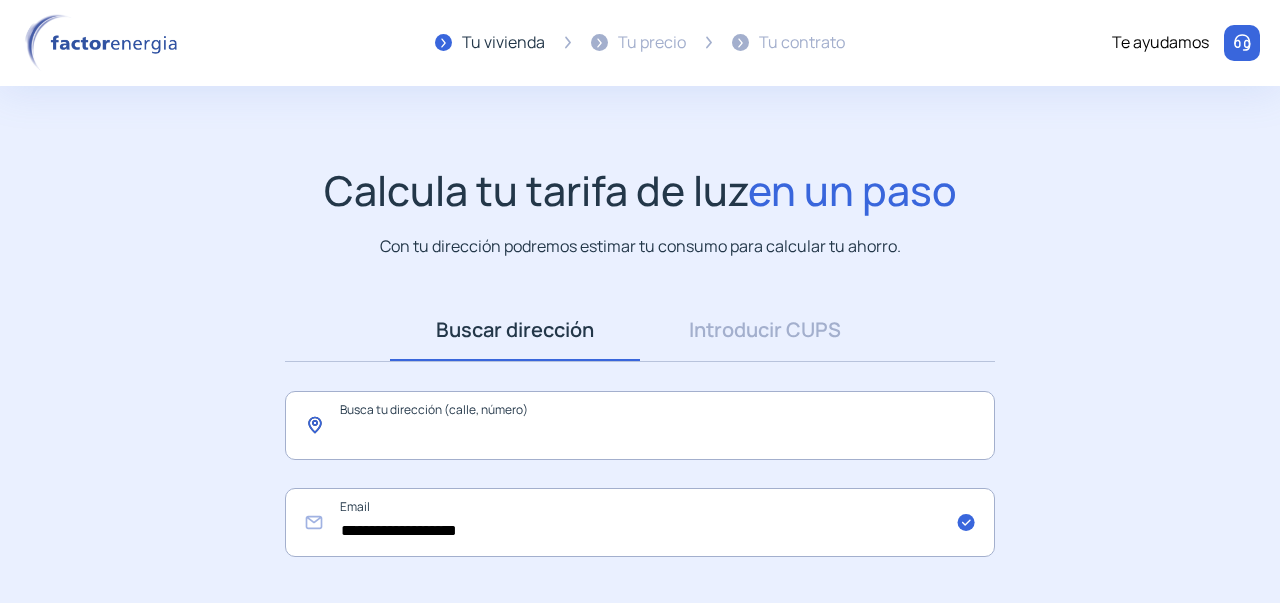 click 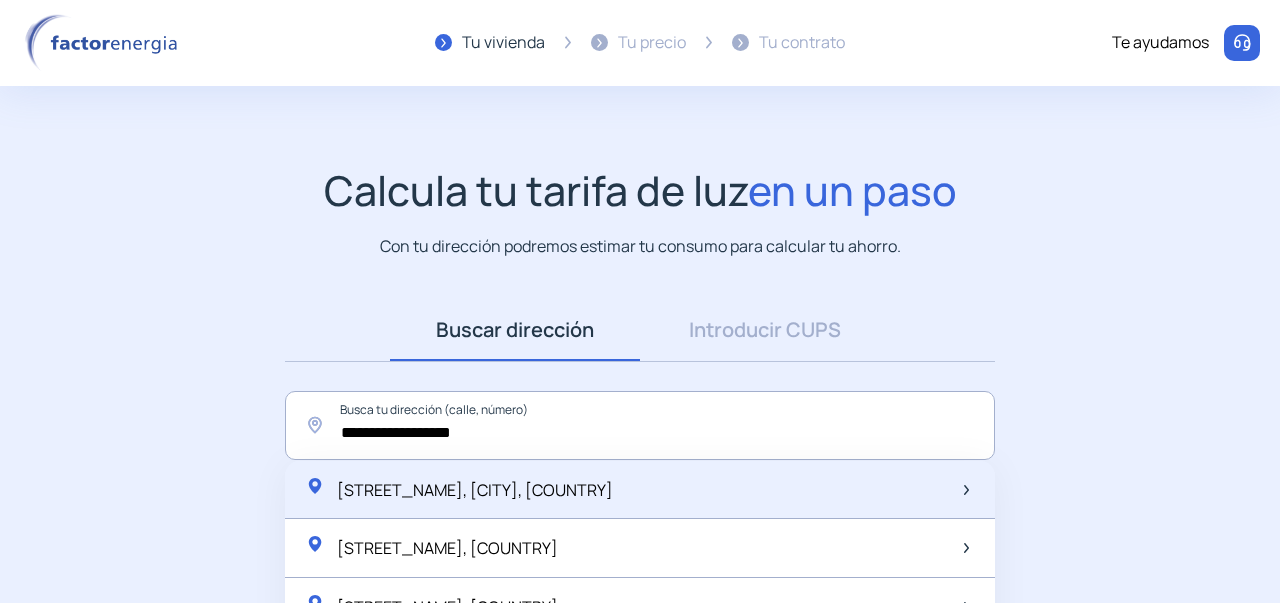 click on "[STREET_NAME], [CITY], [COUNTRY]" 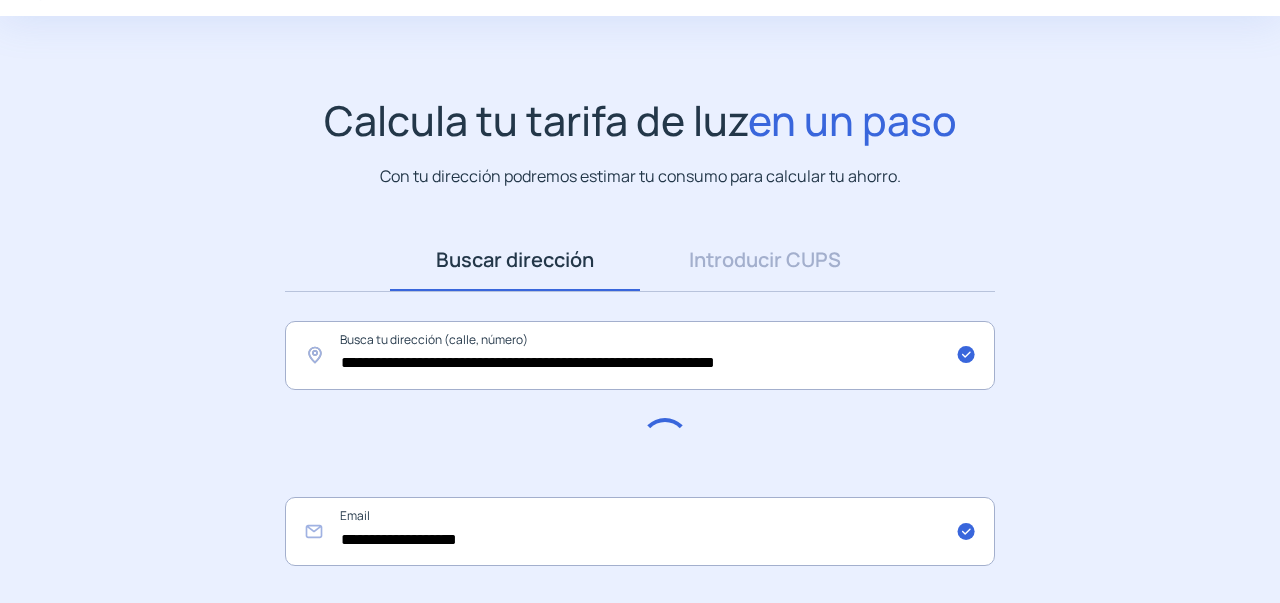 scroll, scrollTop: 100, scrollLeft: 0, axis: vertical 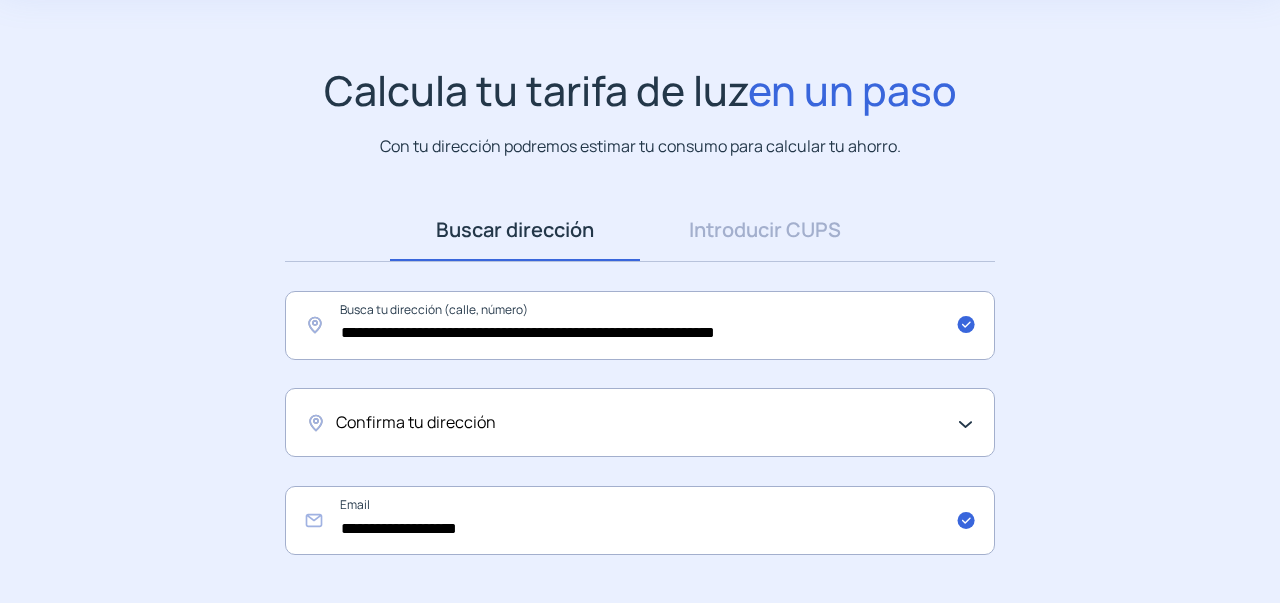 click on "Confirma tu dirección" 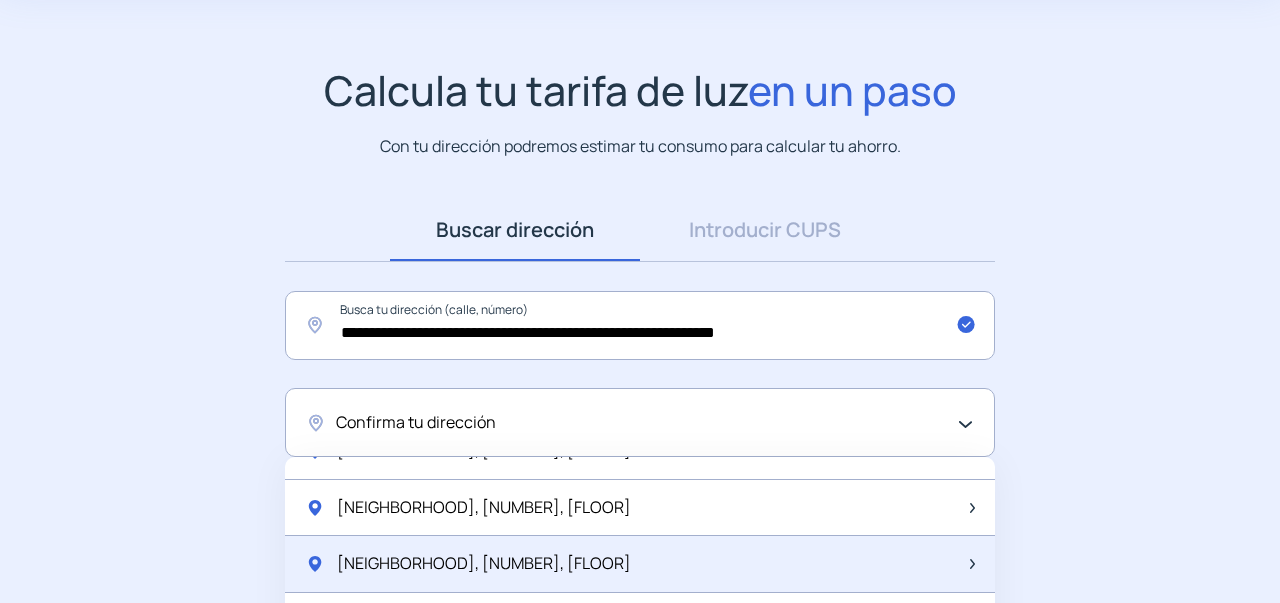 scroll, scrollTop: 300, scrollLeft: 0, axis: vertical 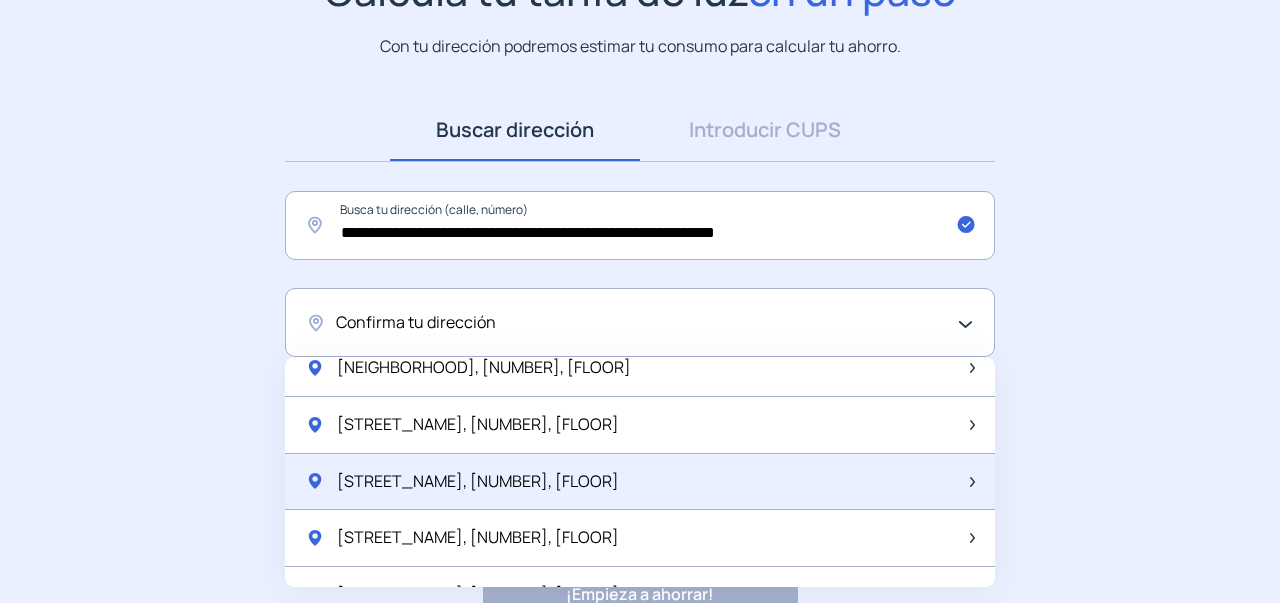 click on "[STREET_NAME], [NUMBER], [FLOOR]" 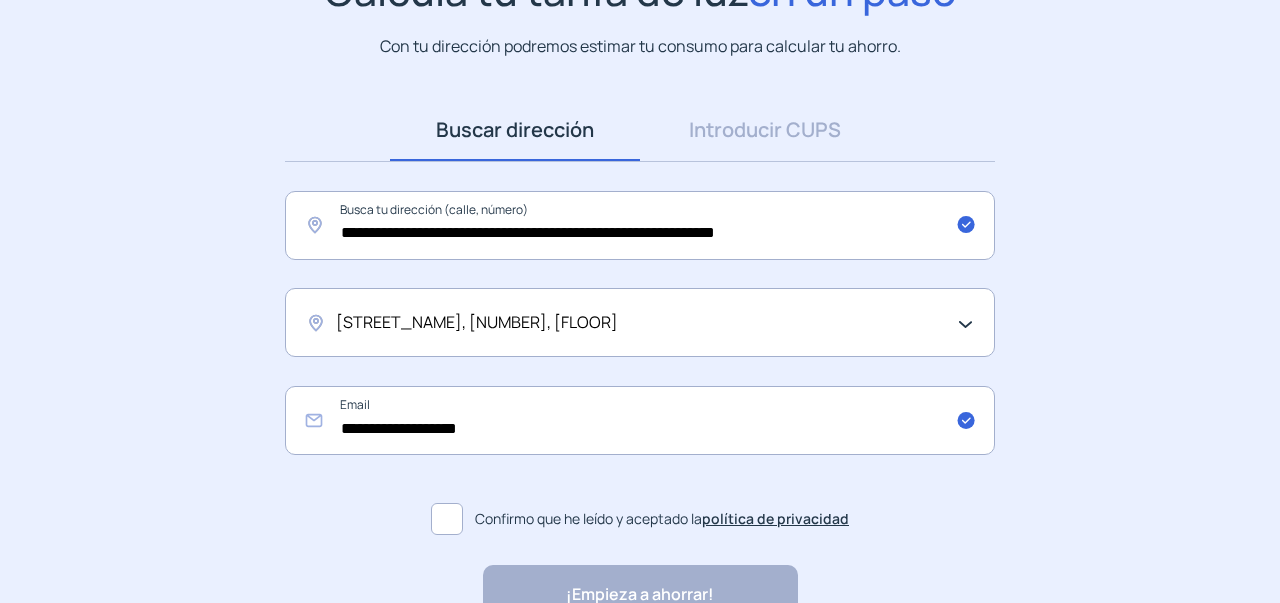 click on "Confirmo que he leído y aceptado la  política de privacidad" 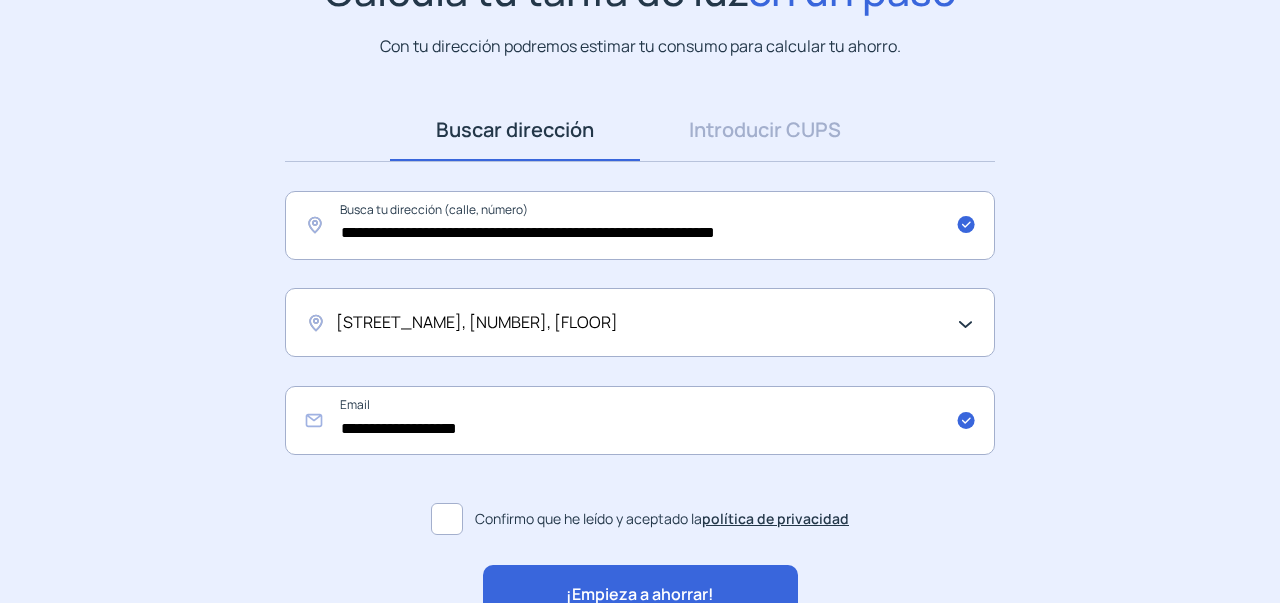 click 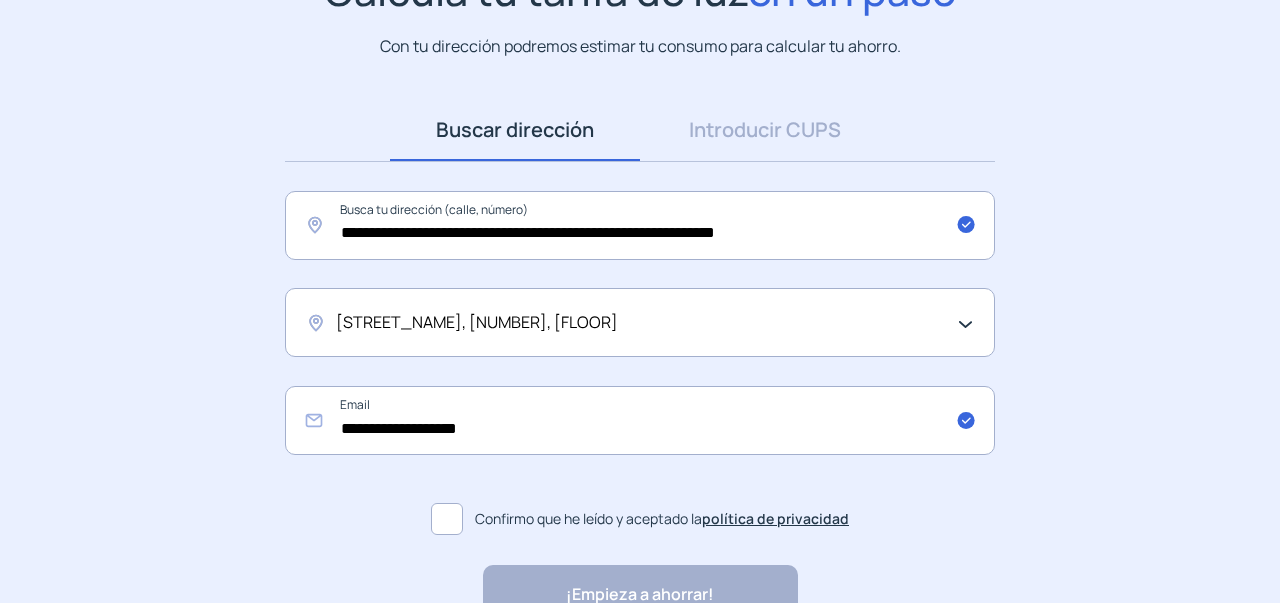 click 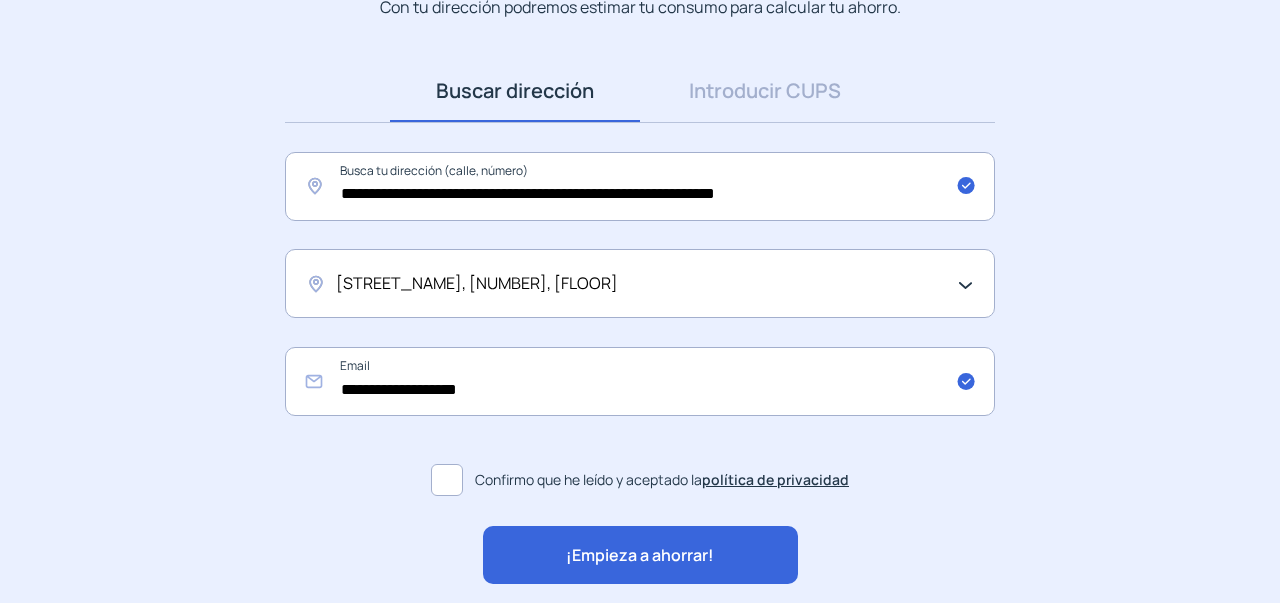 scroll, scrollTop: 300, scrollLeft: 0, axis: vertical 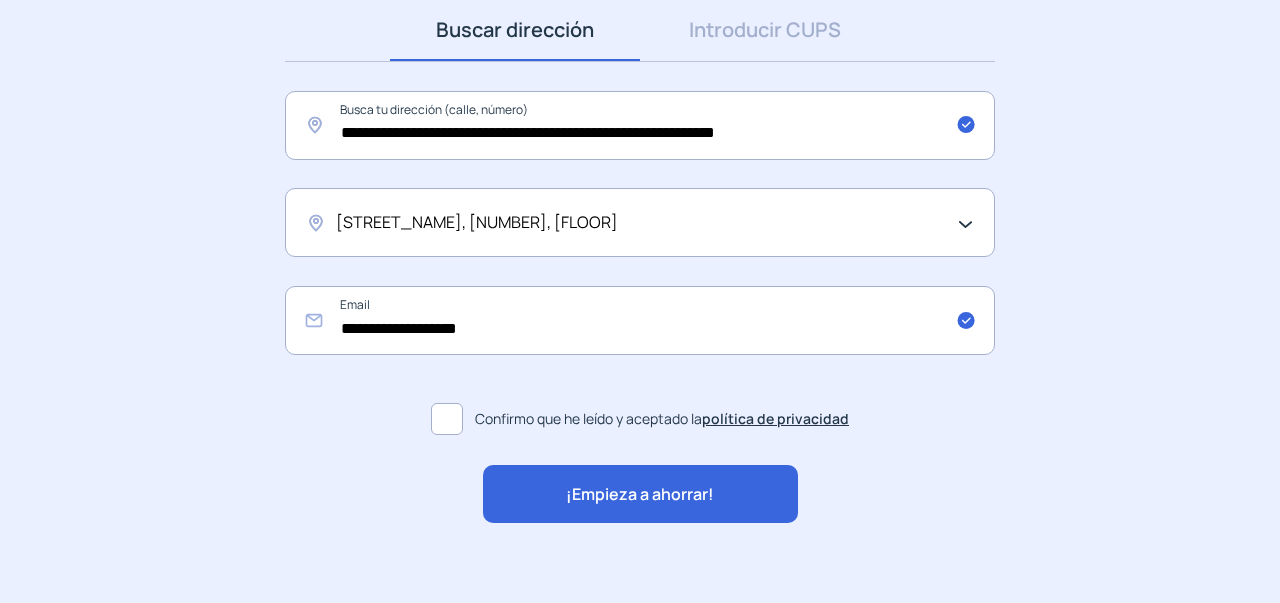 click on "¡Empieza a ahorrar!" 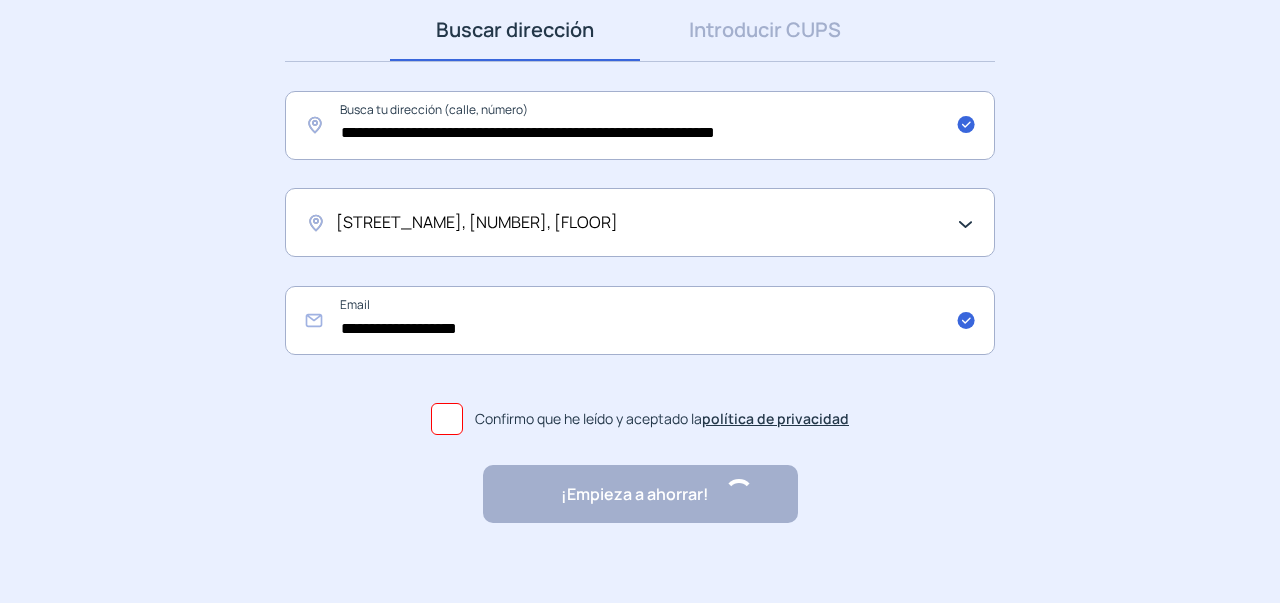 scroll, scrollTop: 0, scrollLeft: 0, axis: both 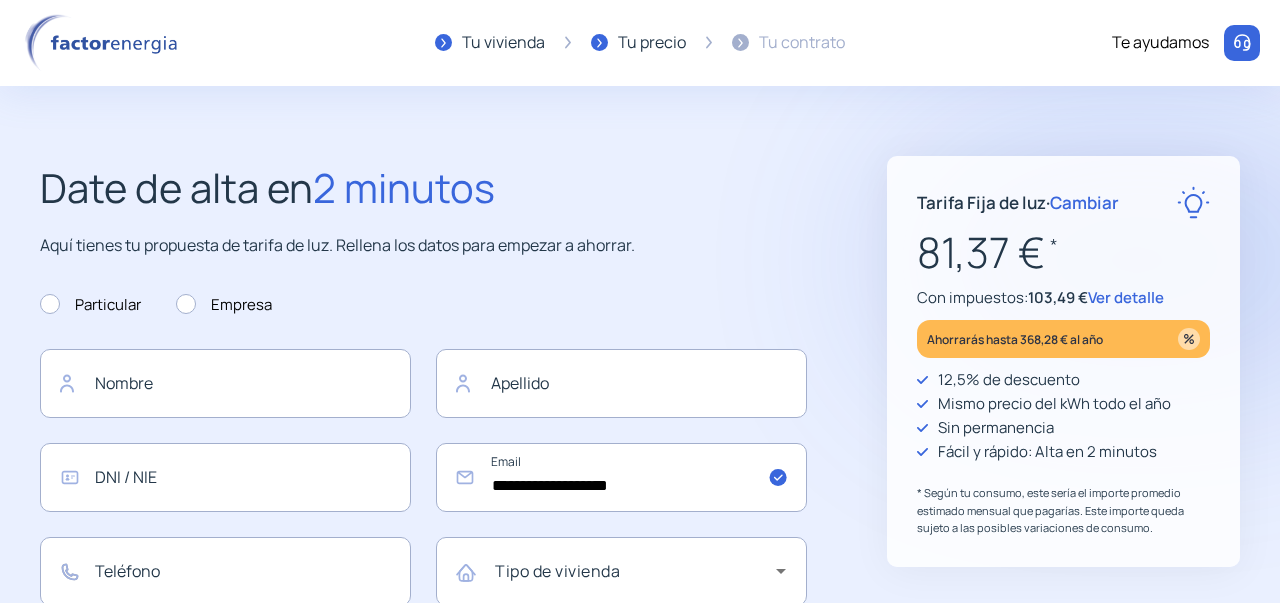 click on "Ver detalle" 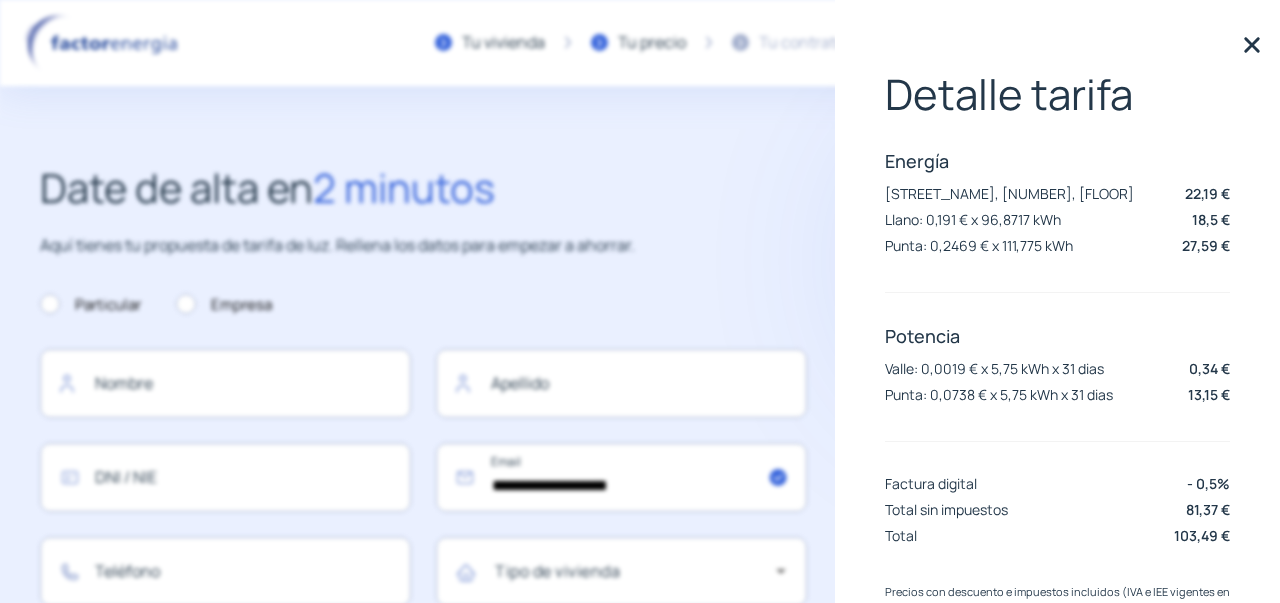 click on "**********" 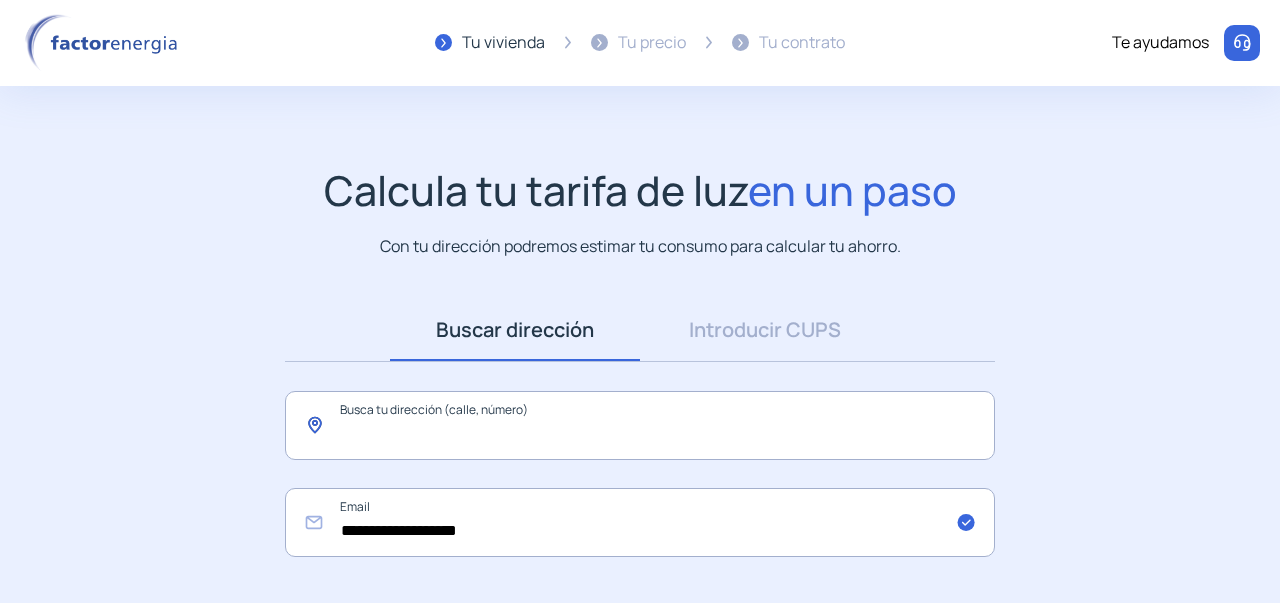 click 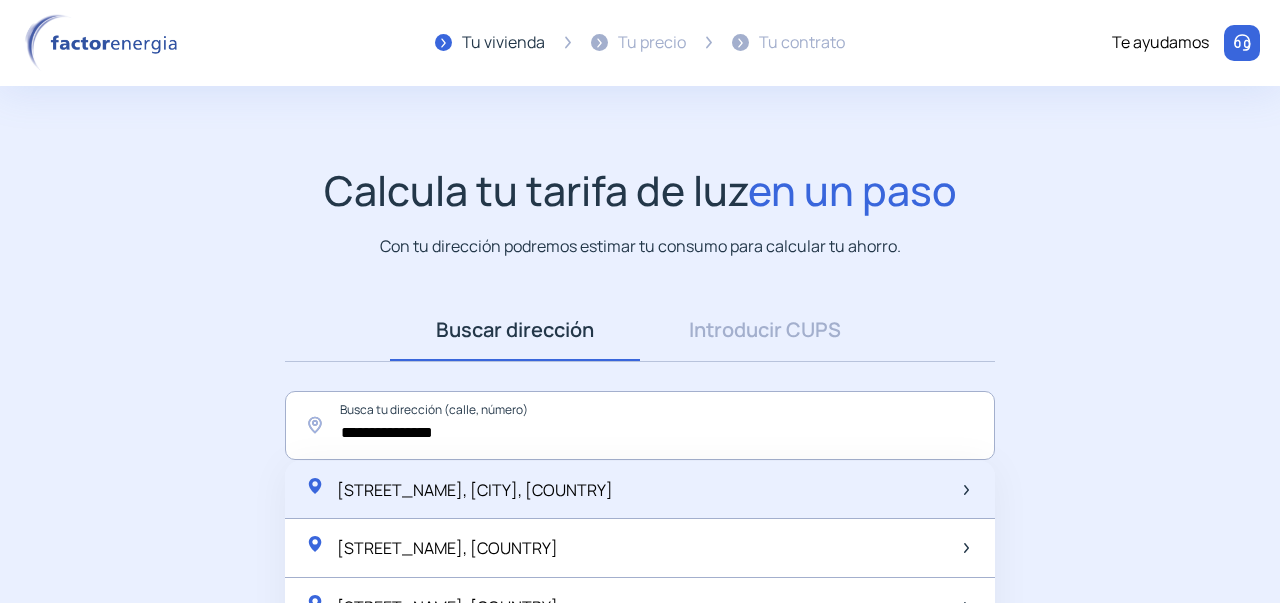 click on "[STREET_NAME], [CITY], [COUNTRY]" 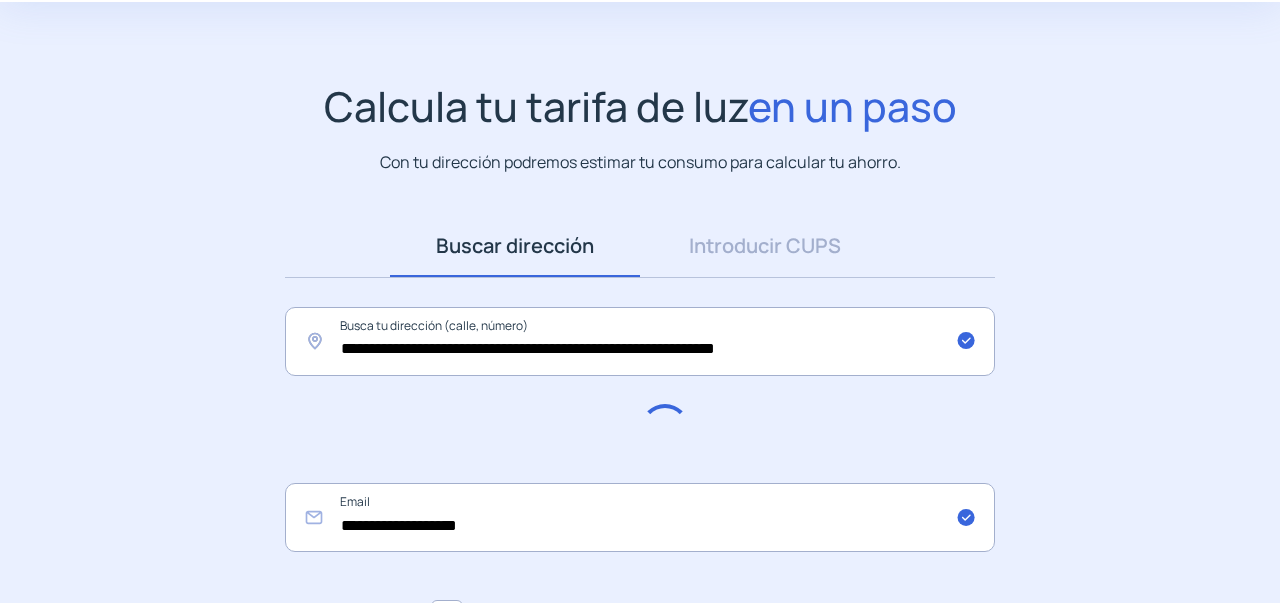 scroll, scrollTop: 200, scrollLeft: 0, axis: vertical 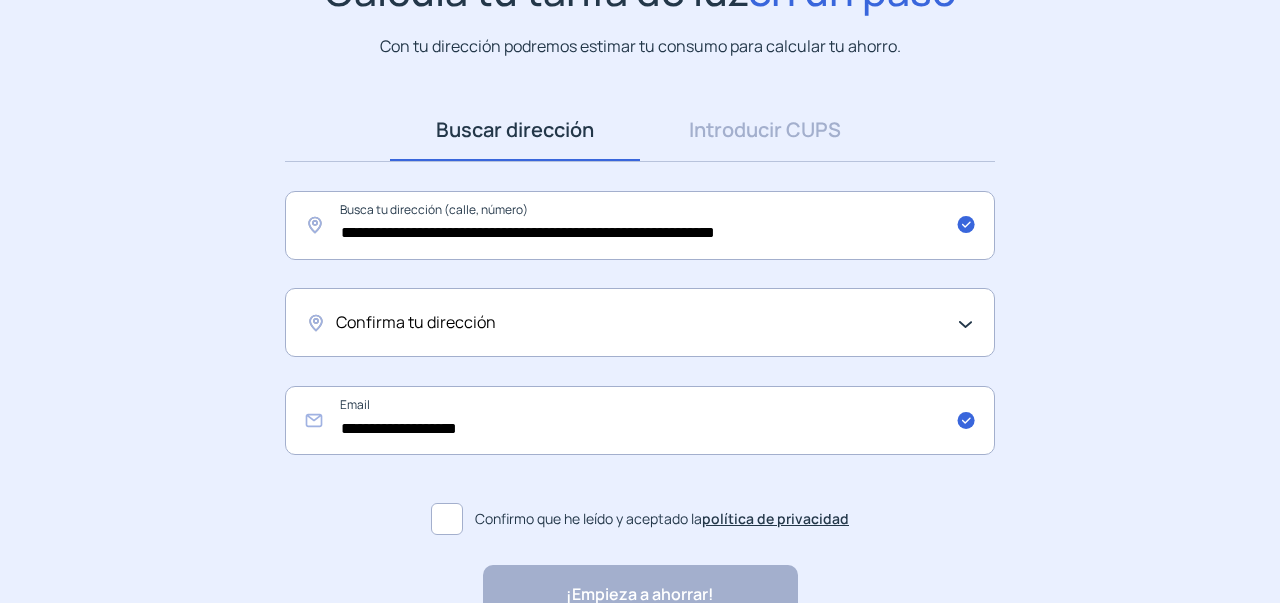 click on "Confirma tu dirección" 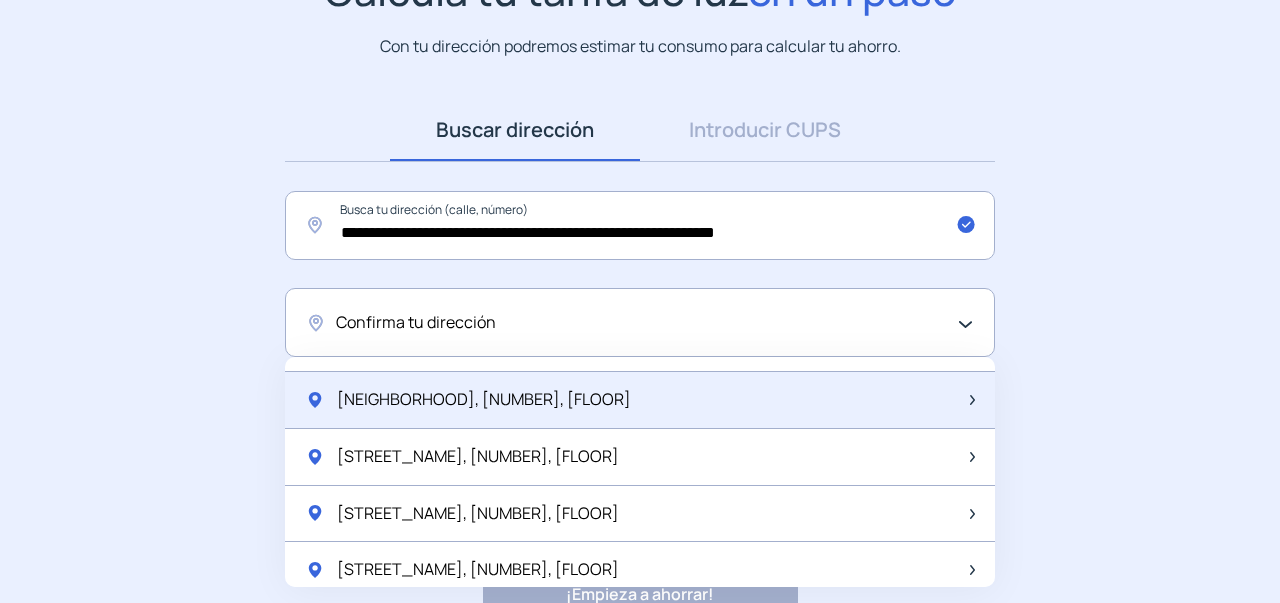scroll, scrollTop: 300, scrollLeft: 0, axis: vertical 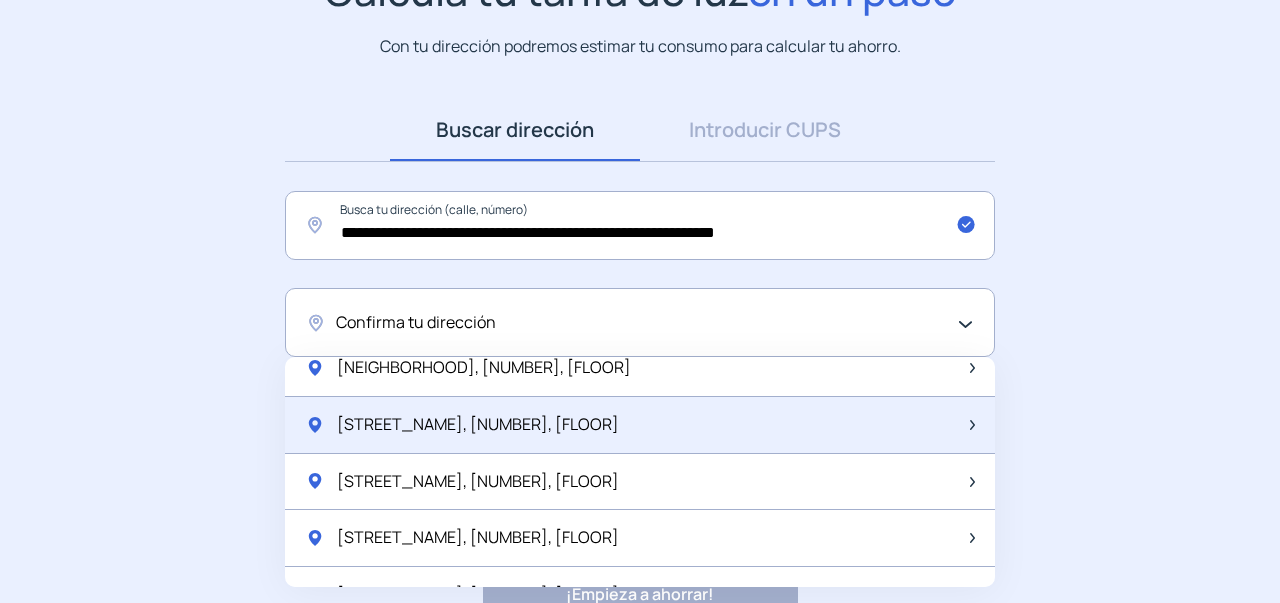click on "[STREET_NAME], [NUMBER], [FLOOR]" 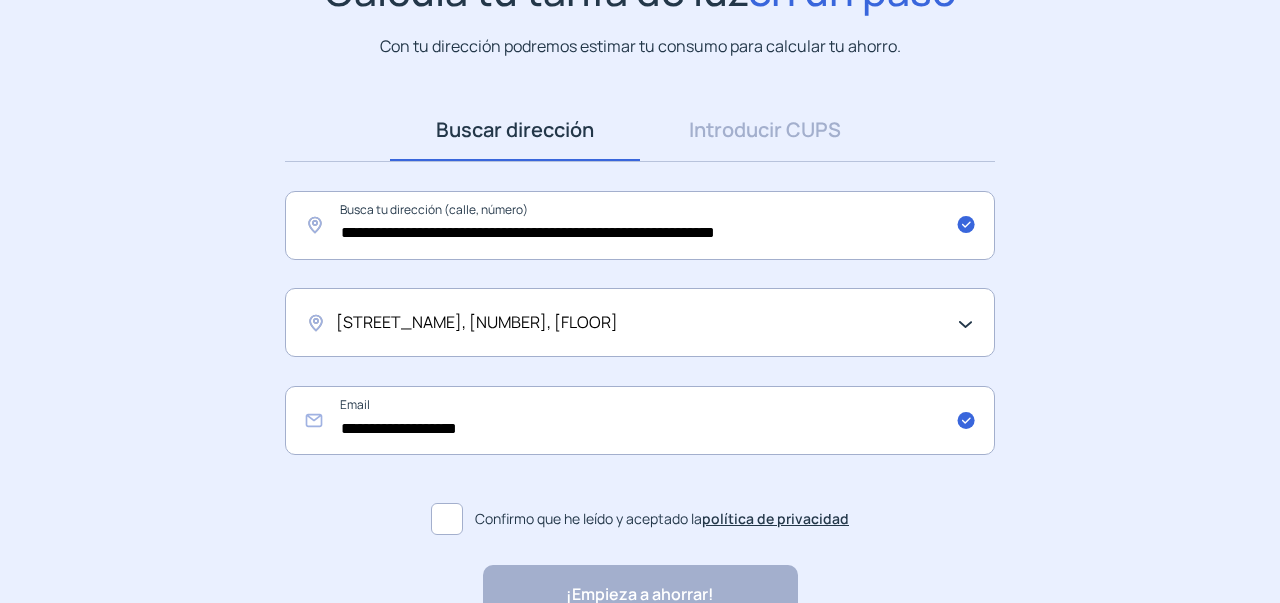 drag, startPoint x: 443, startPoint y: 523, endPoint x: 644, endPoint y: 502, distance: 202.09404 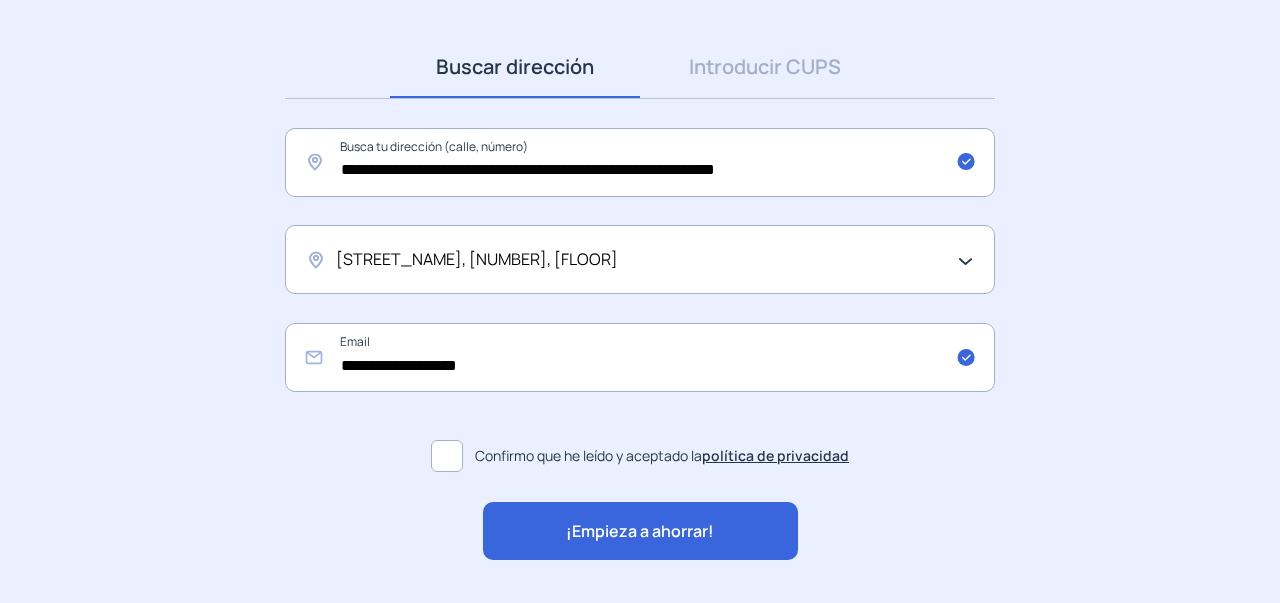 scroll, scrollTop: 320, scrollLeft: 0, axis: vertical 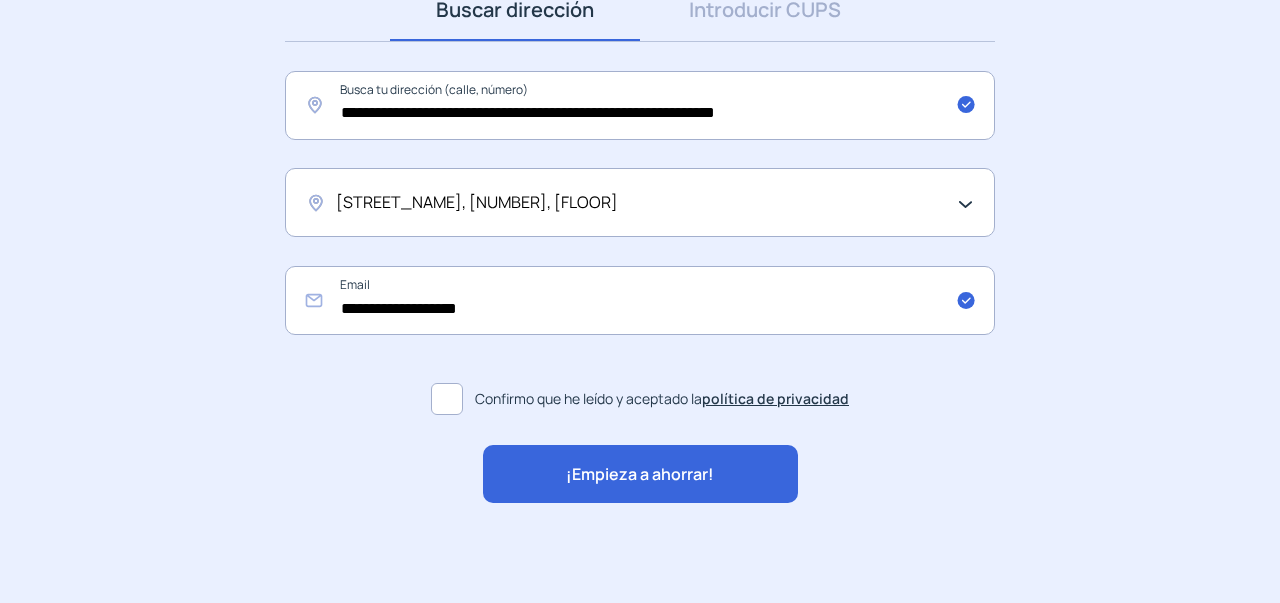 click on "¡Empieza a ahorrar!" 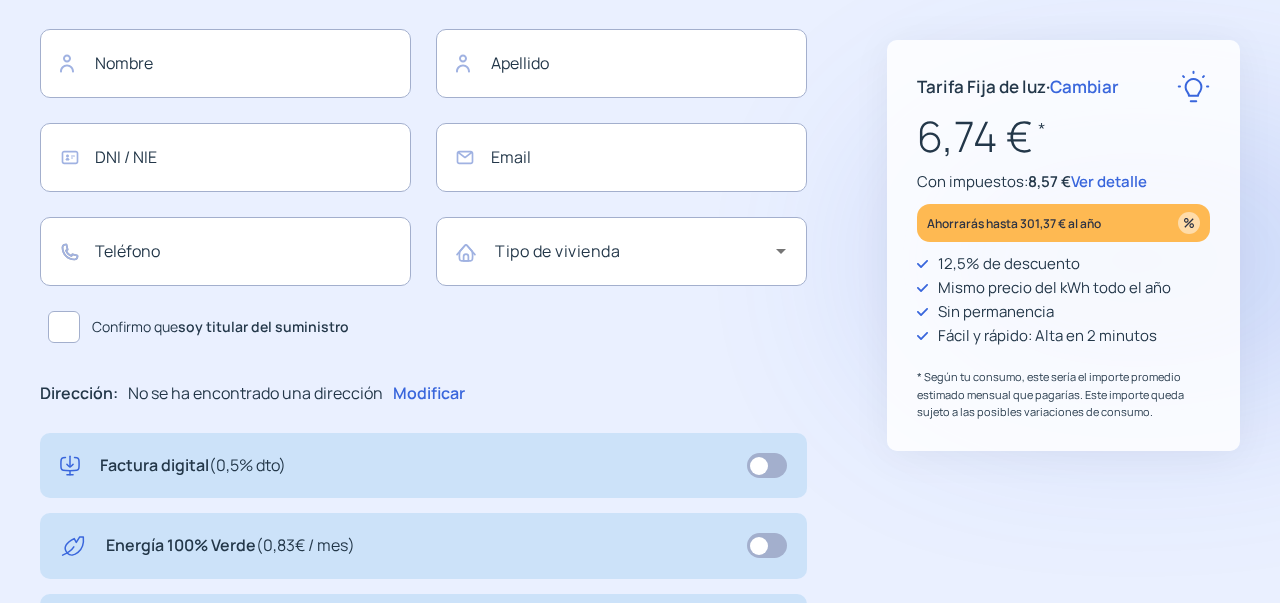 type on "**********" 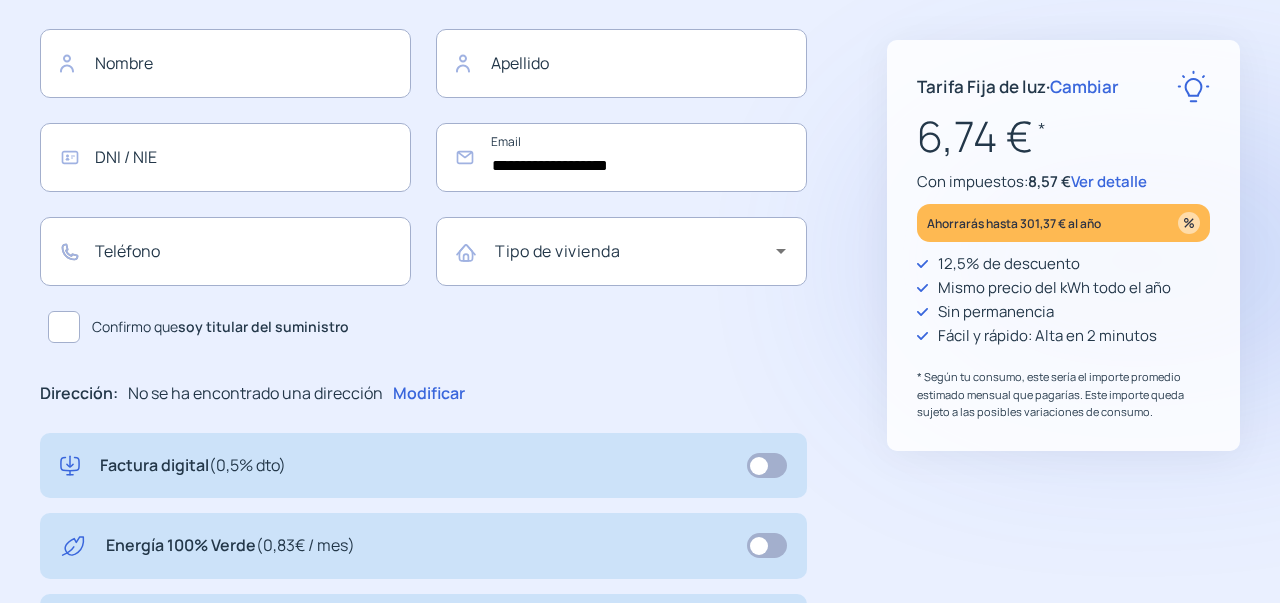 scroll, scrollTop: 0, scrollLeft: 0, axis: both 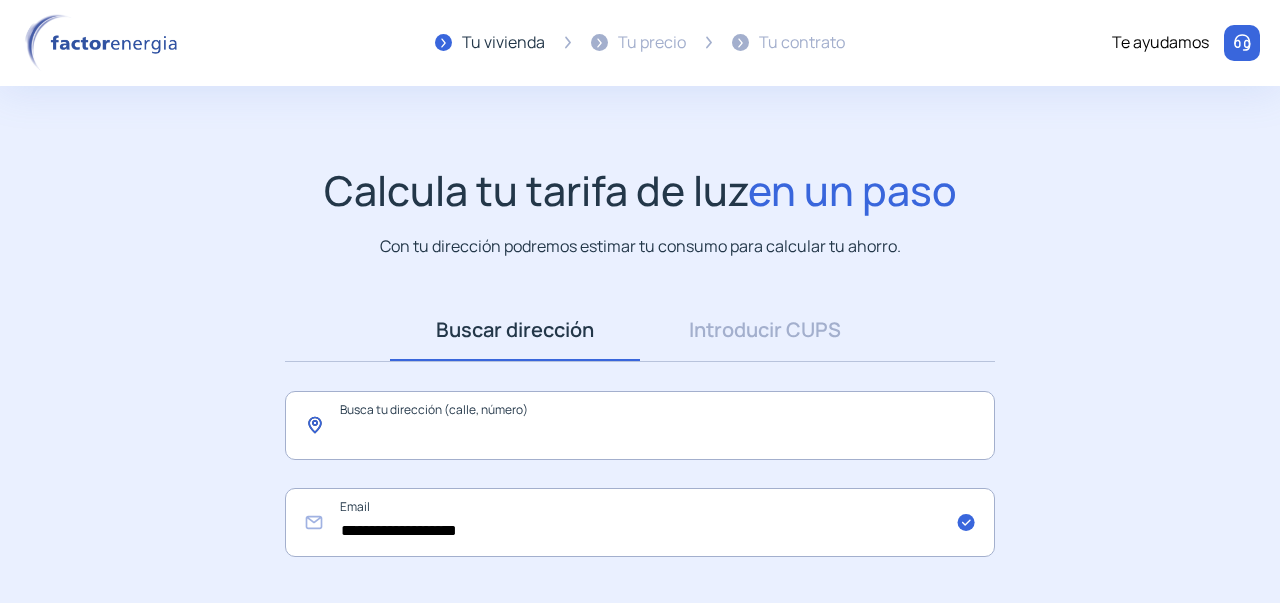click 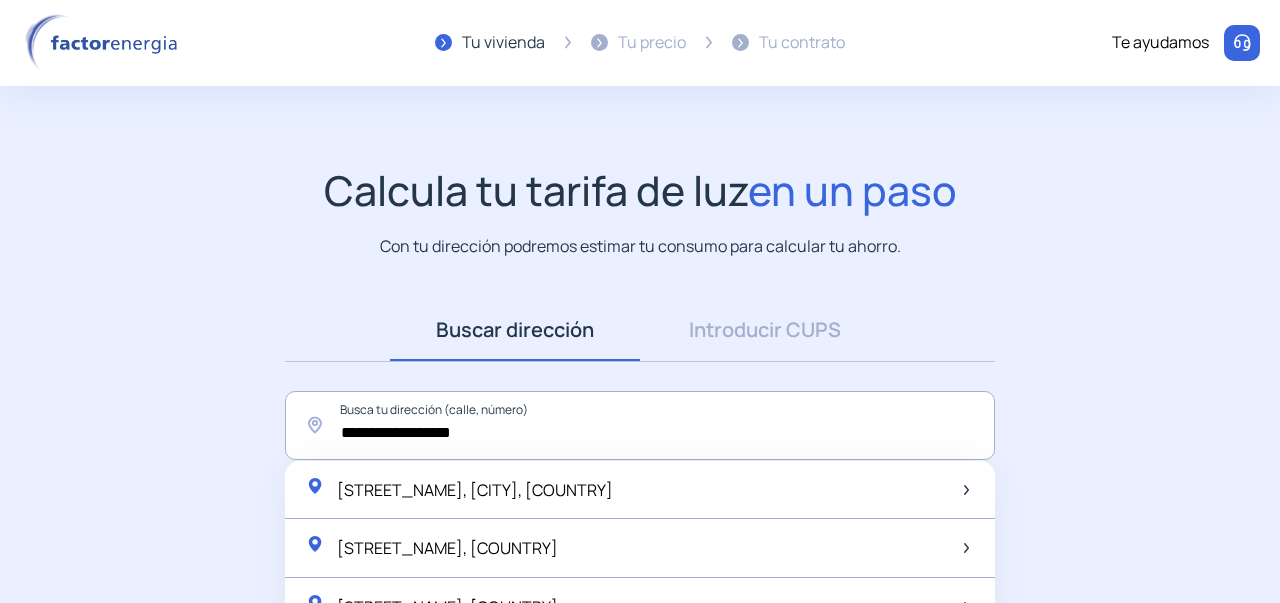 click on "[STREET_NAME], [CITY], [COUNTRY]" 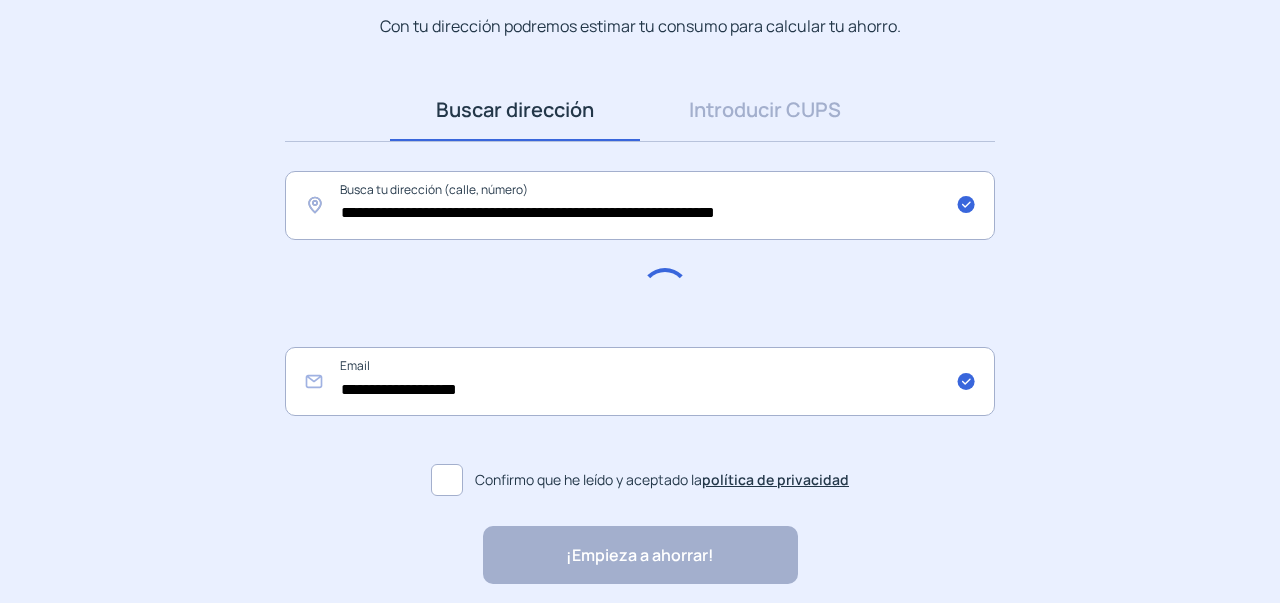 scroll, scrollTop: 300, scrollLeft: 0, axis: vertical 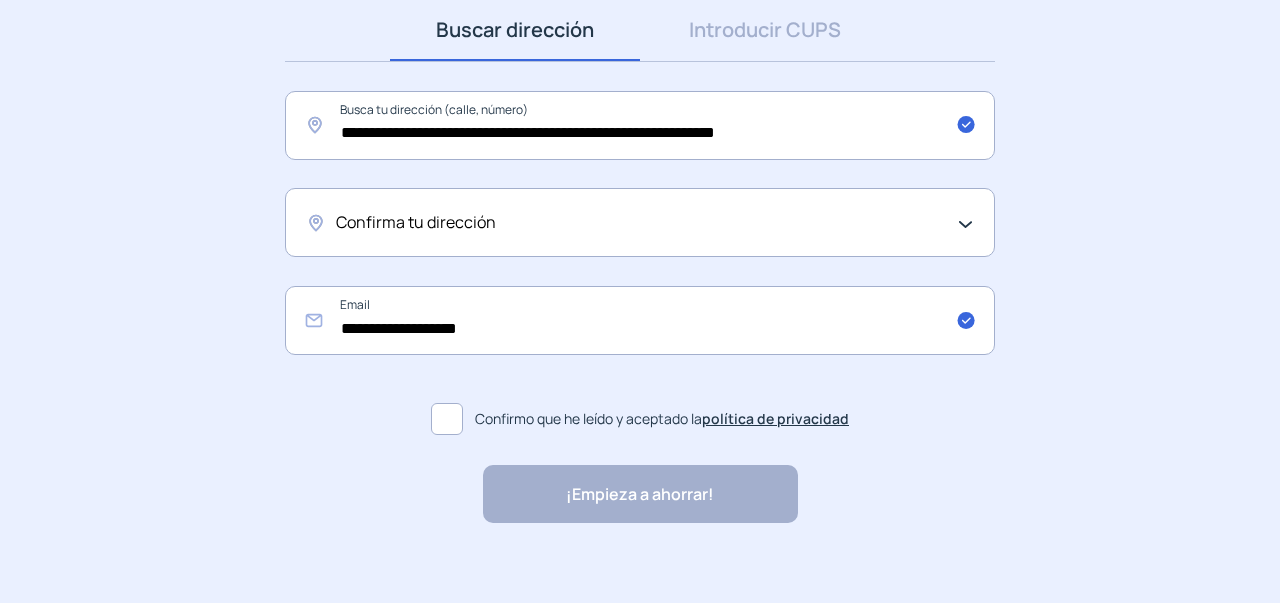 click on "**********" 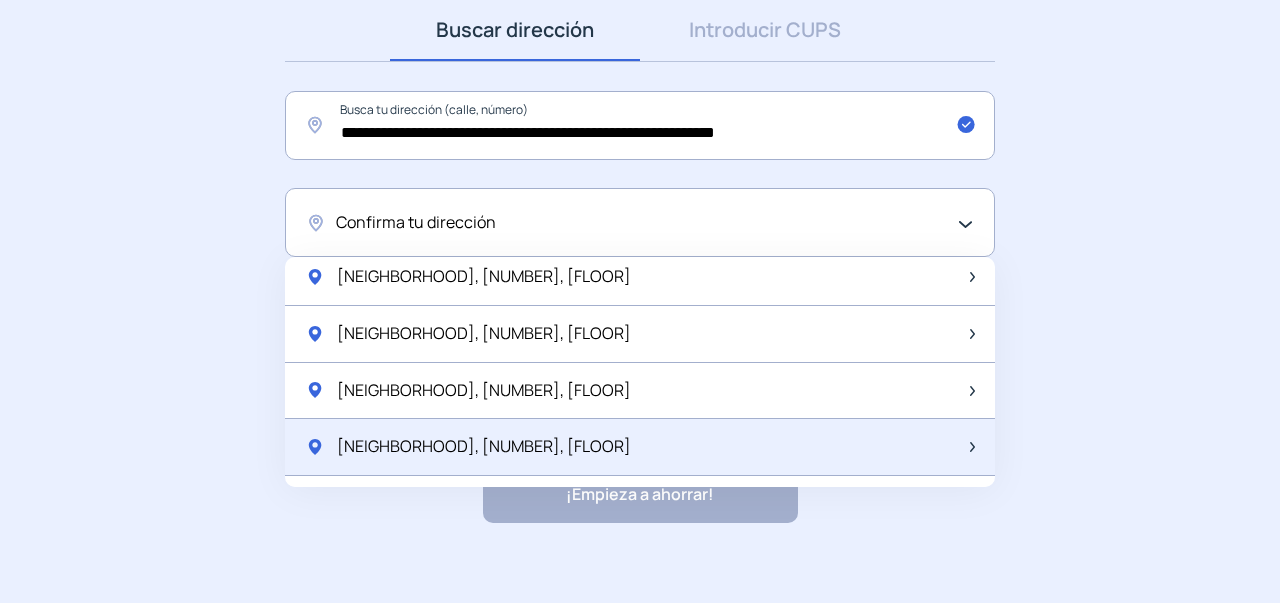 scroll, scrollTop: 0, scrollLeft: 0, axis: both 